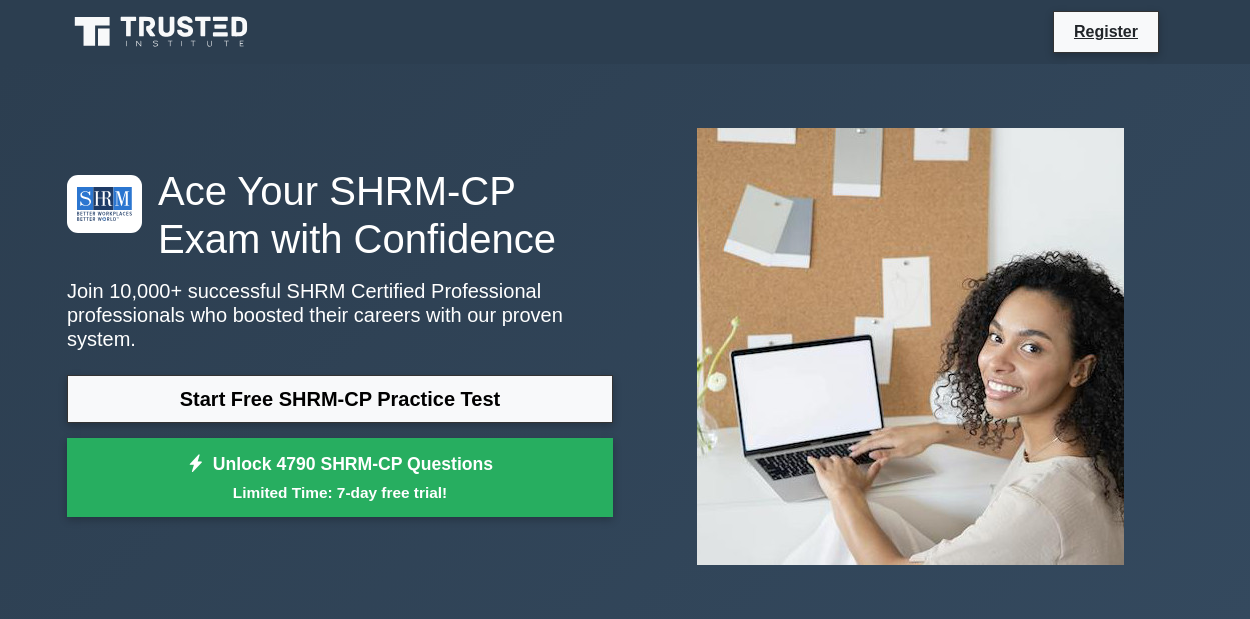 scroll, scrollTop: 0, scrollLeft: 0, axis: both 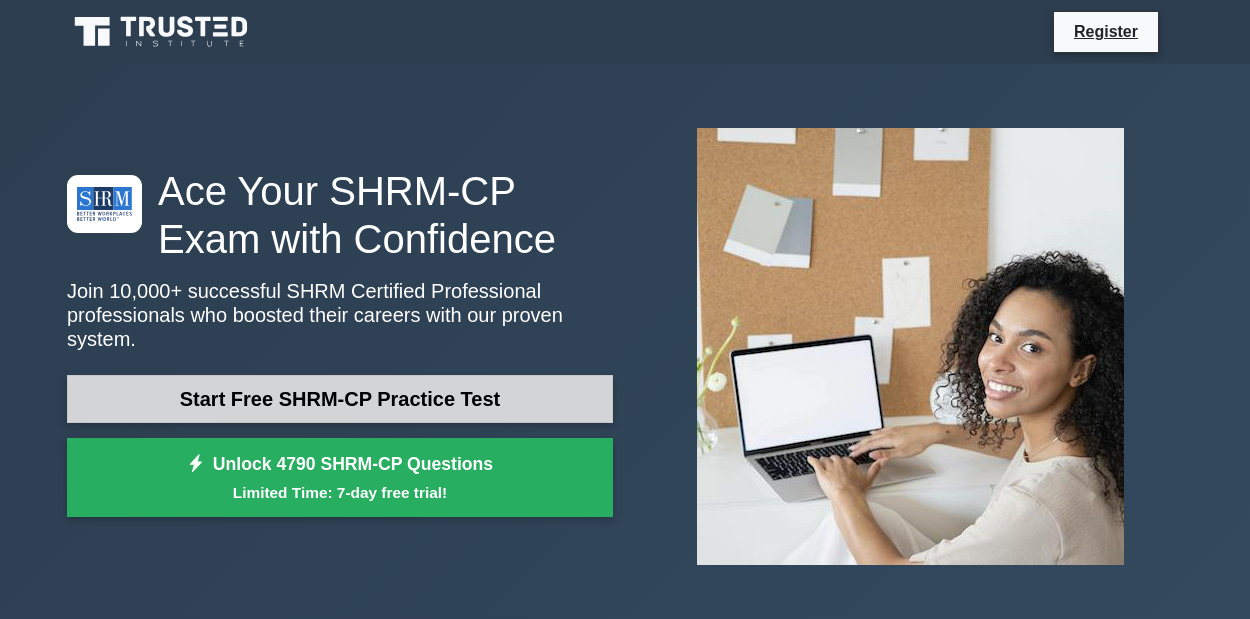 click on "Start Free SHRM-CP Practice Test" at bounding box center [340, 399] 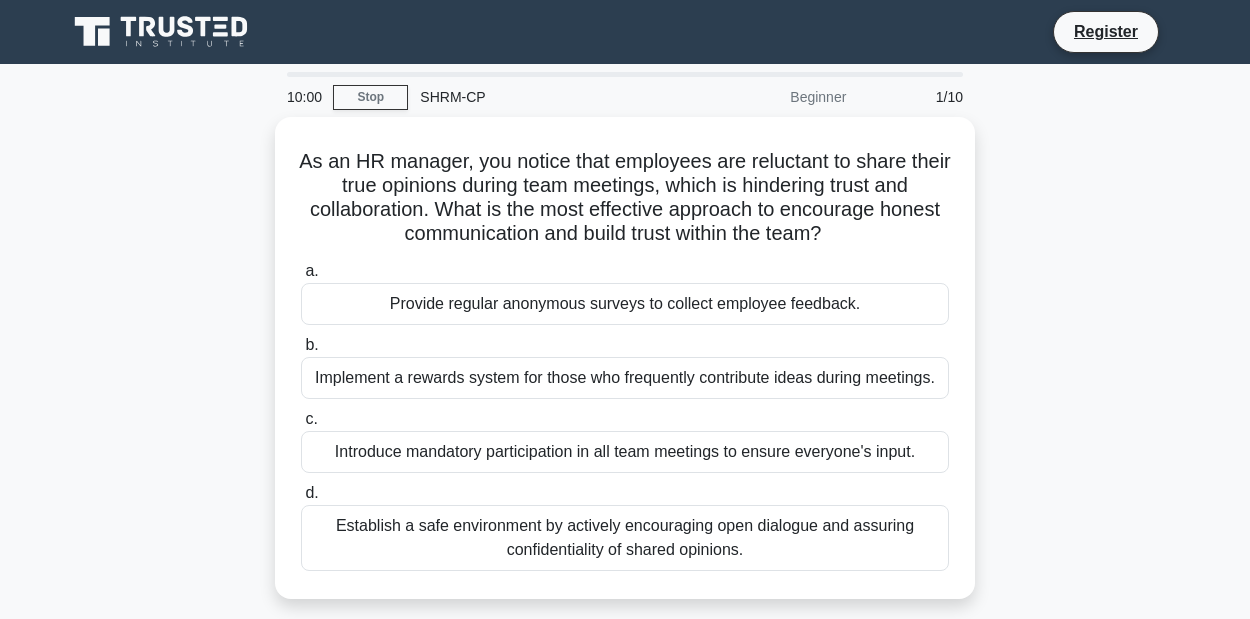 scroll, scrollTop: 0, scrollLeft: 0, axis: both 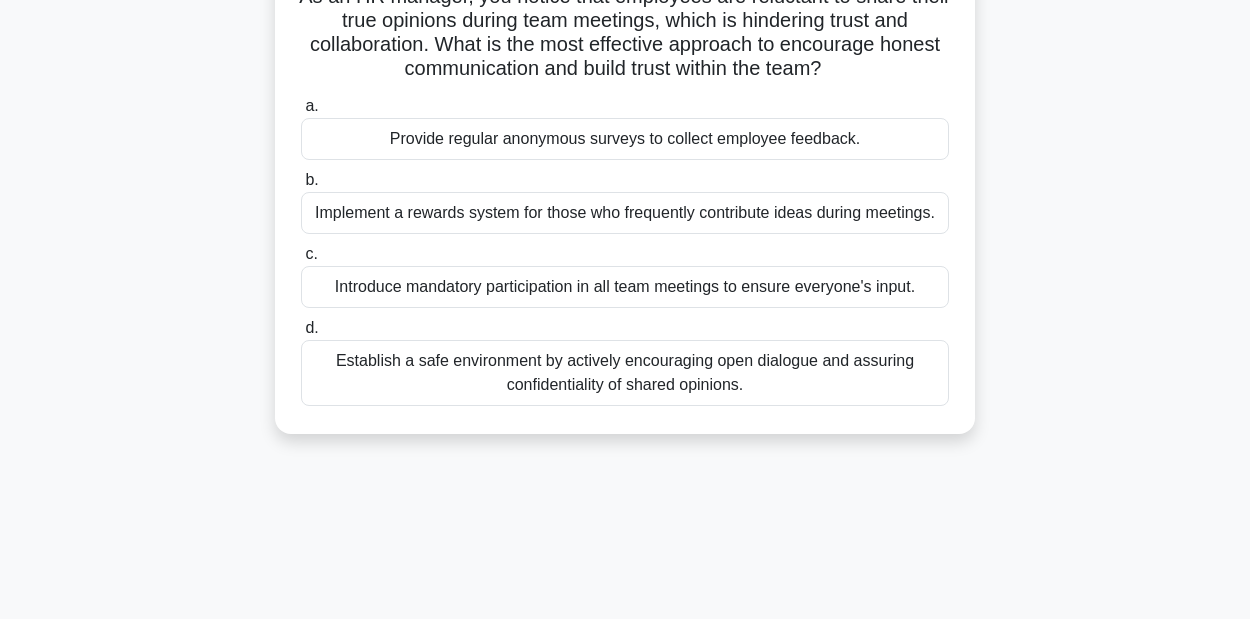 click on "Establish a safe environment by actively encouraging open dialogue and assuring confidentiality of shared opinions." at bounding box center (625, 373) 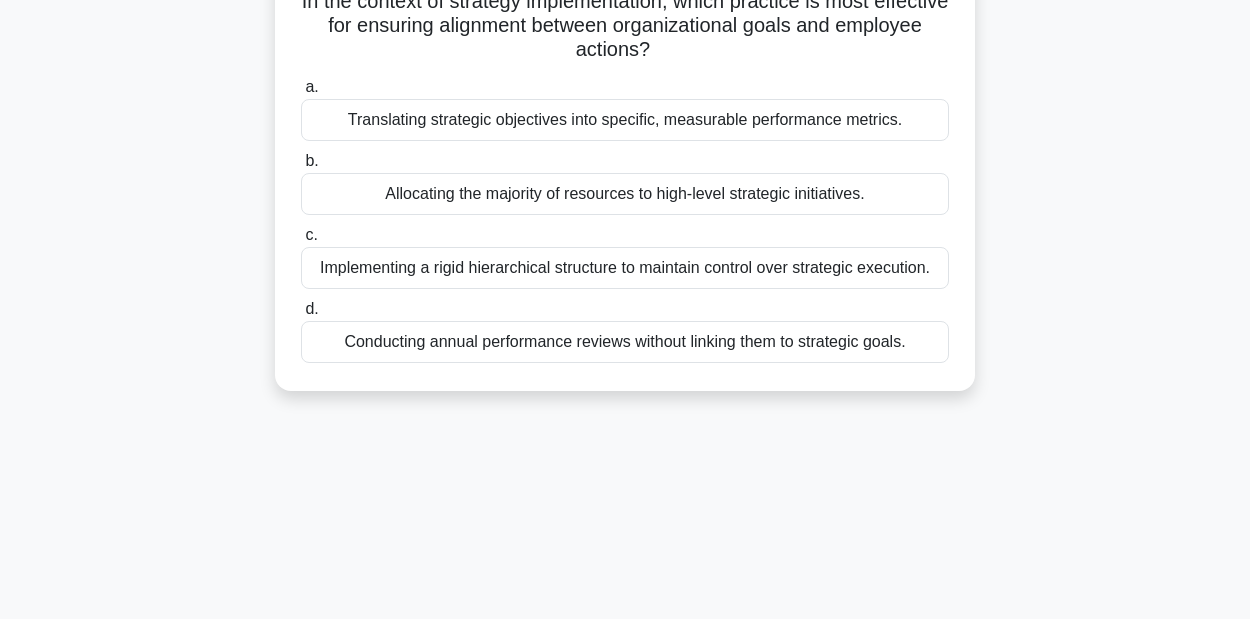 scroll, scrollTop: 0, scrollLeft: 0, axis: both 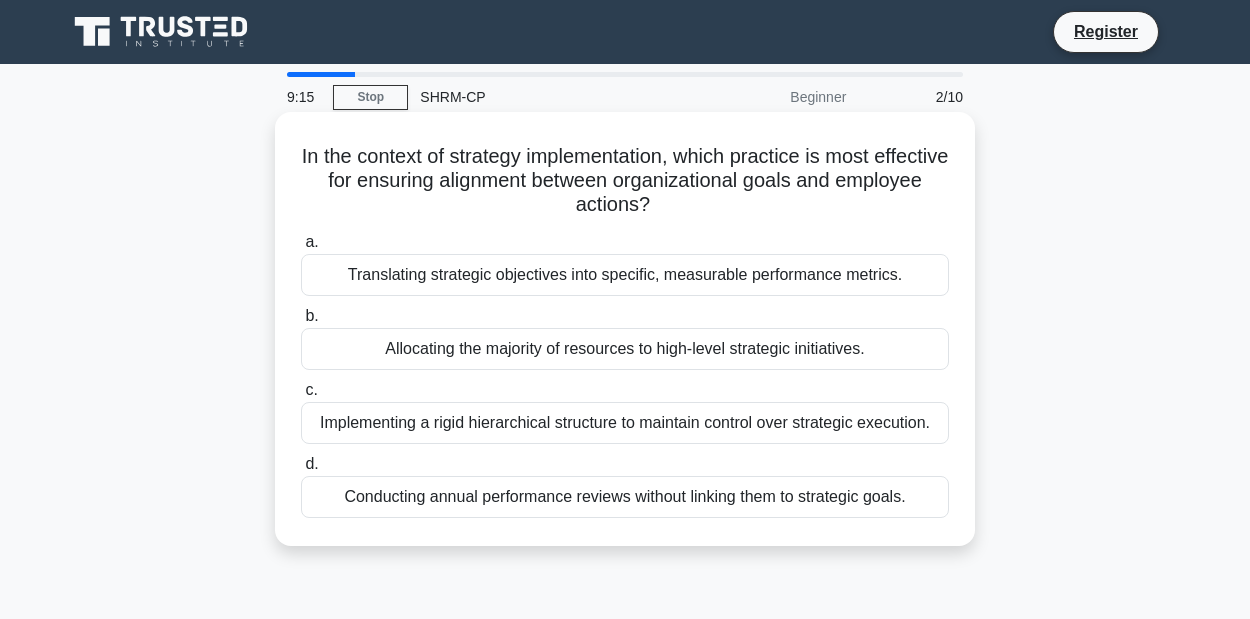 click on "Translating strategic objectives into specific, measurable performance metrics." at bounding box center (625, 275) 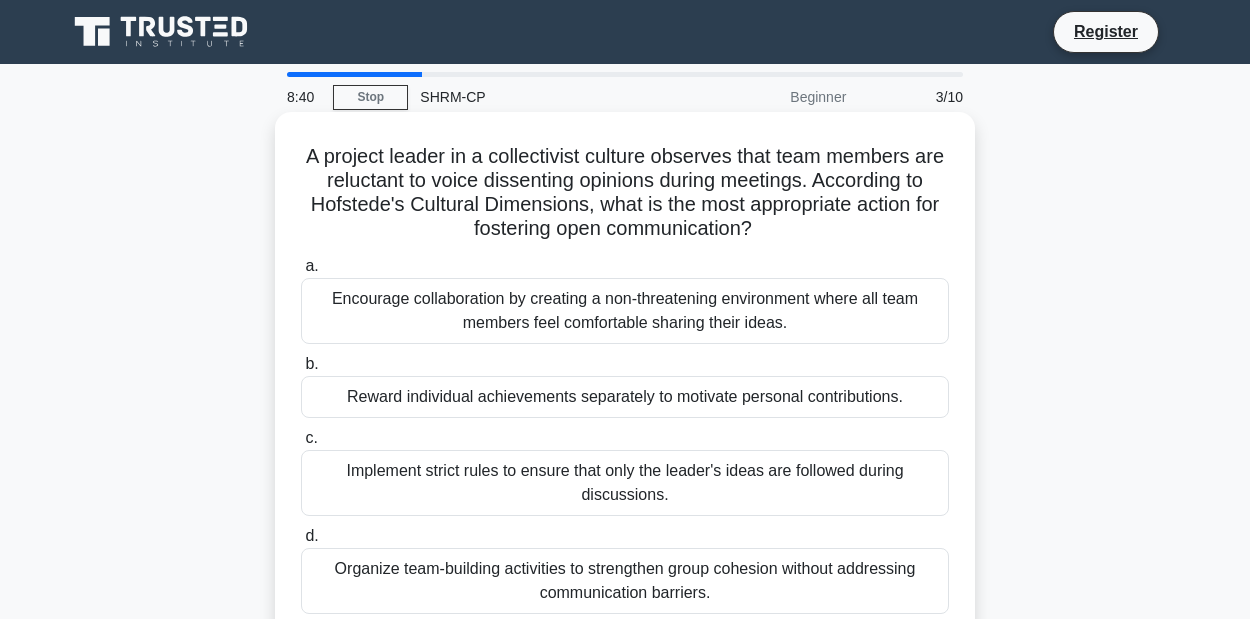 click on "Encourage collaboration by creating a non-threatening environment where all team members feel comfortable sharing their ideas." at bounding box center [625, 311] 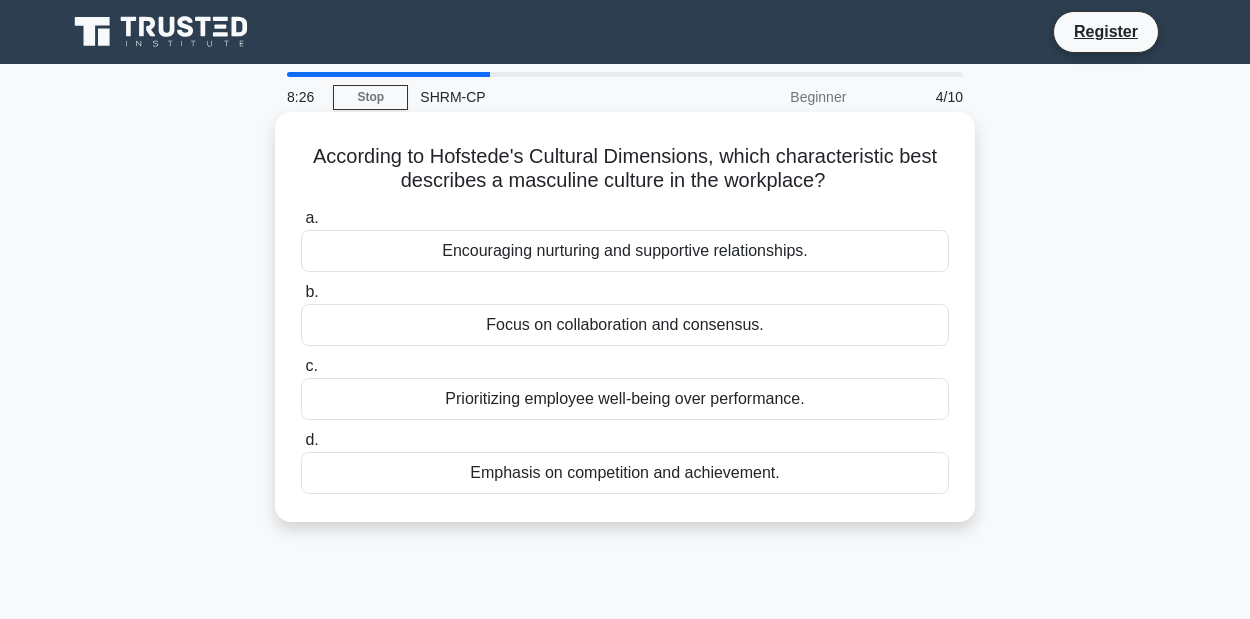click on "Encouraging nurturing and supportive relationships." at bounding box center [625, 251] 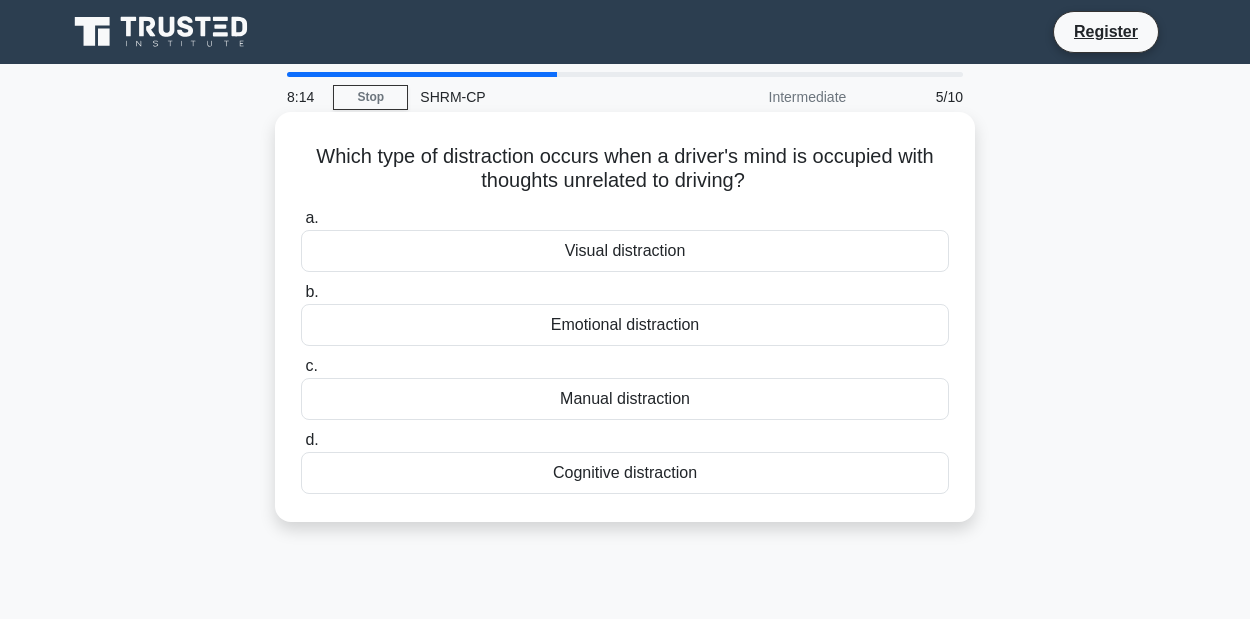 click on "Cognitive distraction" at bounding box center (625, 473) 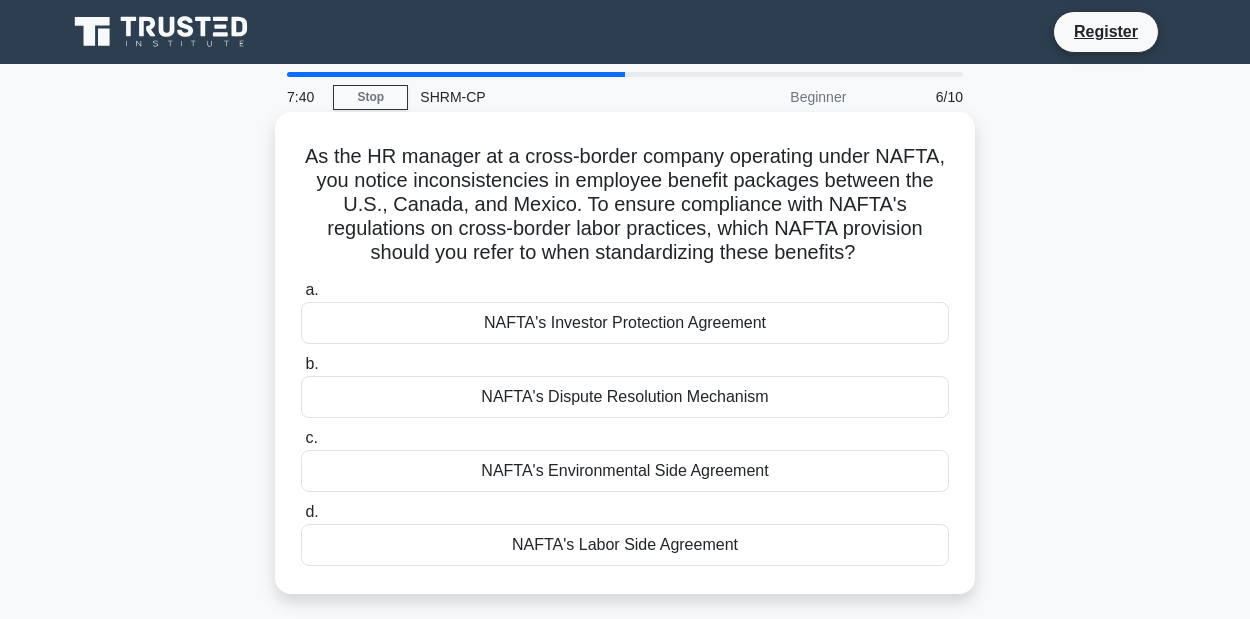 click on "NAFTA's Labor Side Agreement" at bounding box center (625, 545) 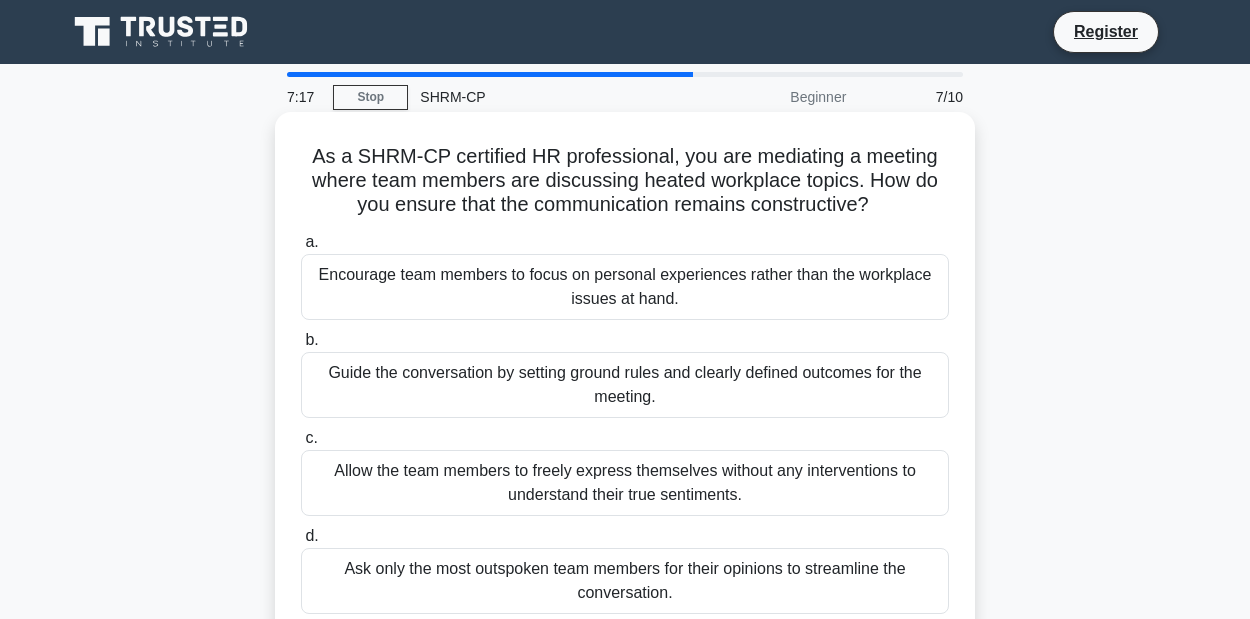 click on "Allow the team members to freely express themselves without any interventions to understand their true sentiments." at bounding box center [625, 483] 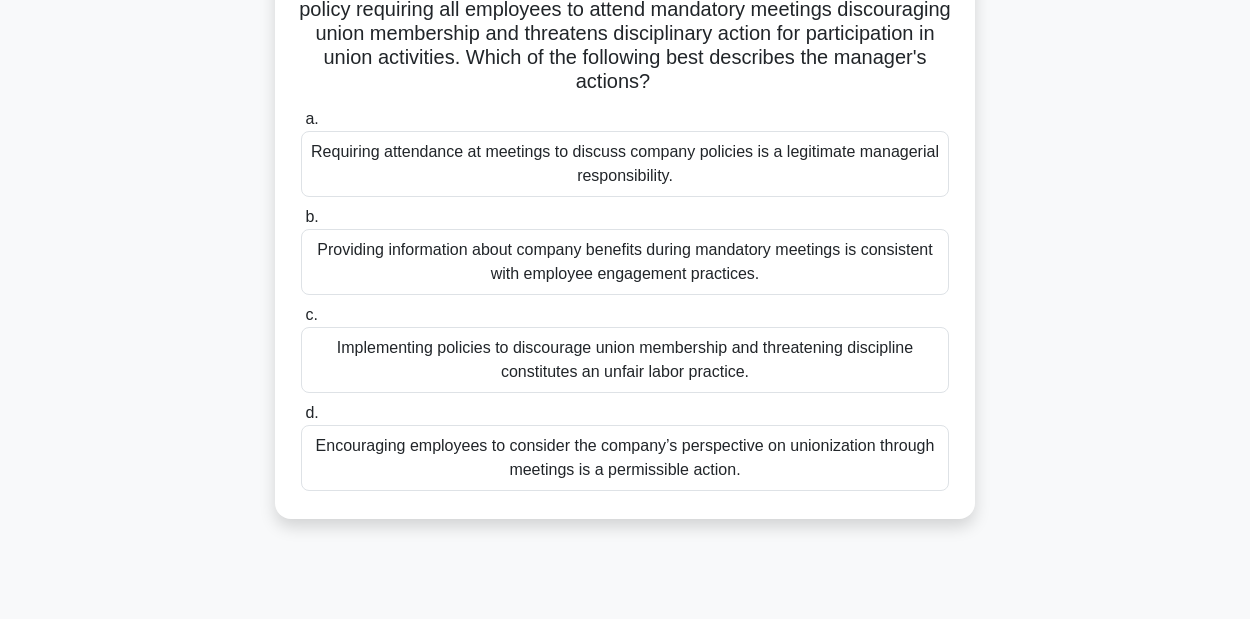 scroll, scrollTop: 160, scrollLeft: 0, axis: vertical 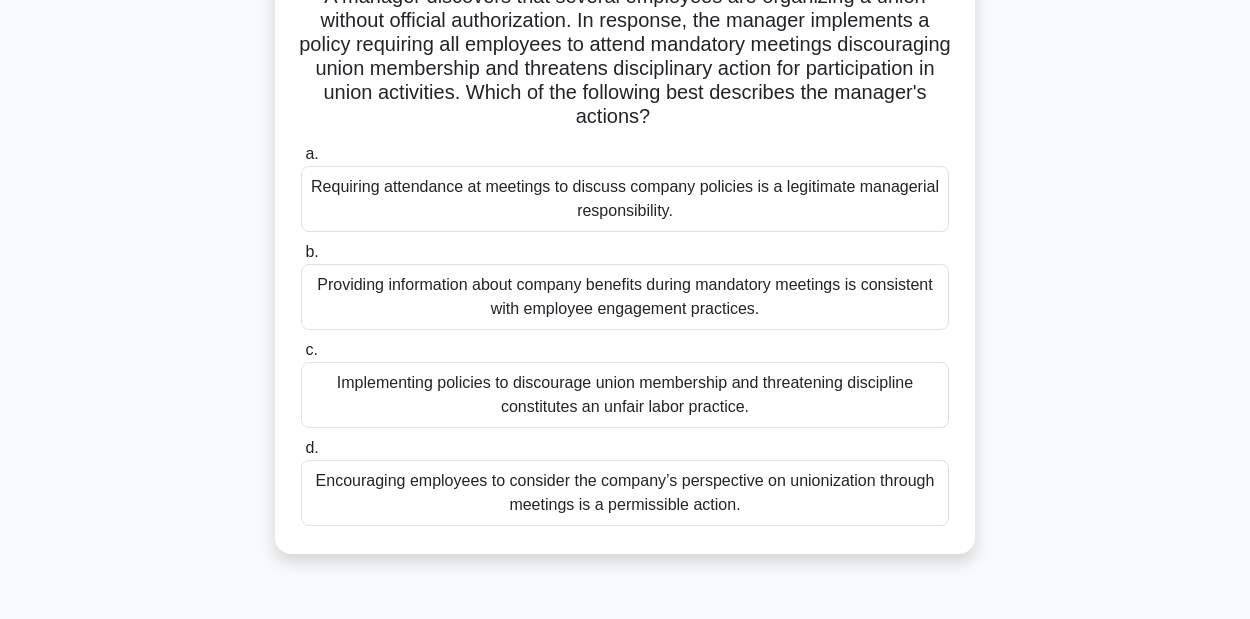 click on "Requiring attendance at meetings to discuss company policies is a legitimate managerial responsibility." at bounding box center (625, 199) 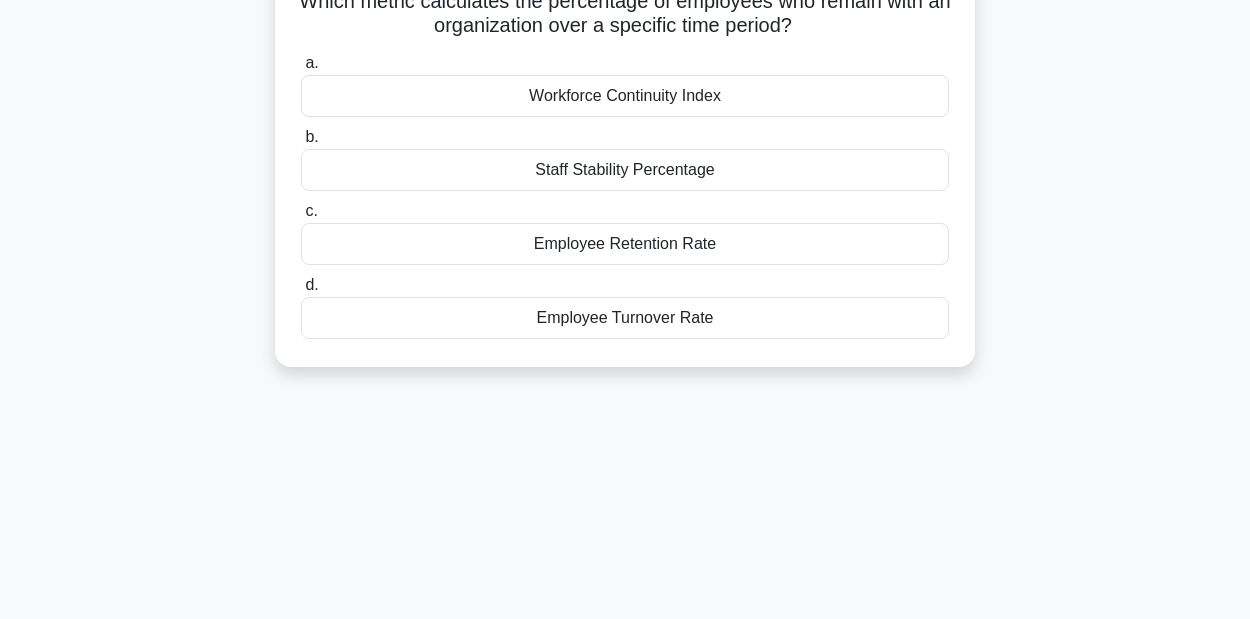 scroll, scrollTop: 0, scrollLeft: 0, axis: both 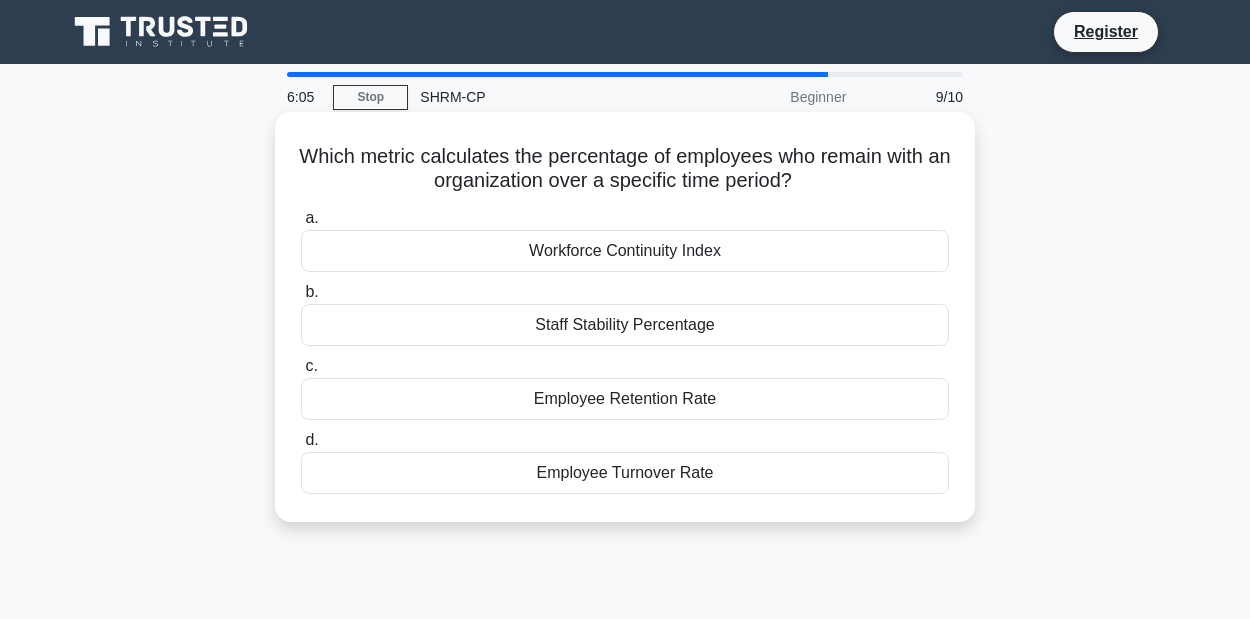 click on "Employee Retention Rate" at bounding box center [625, 399] 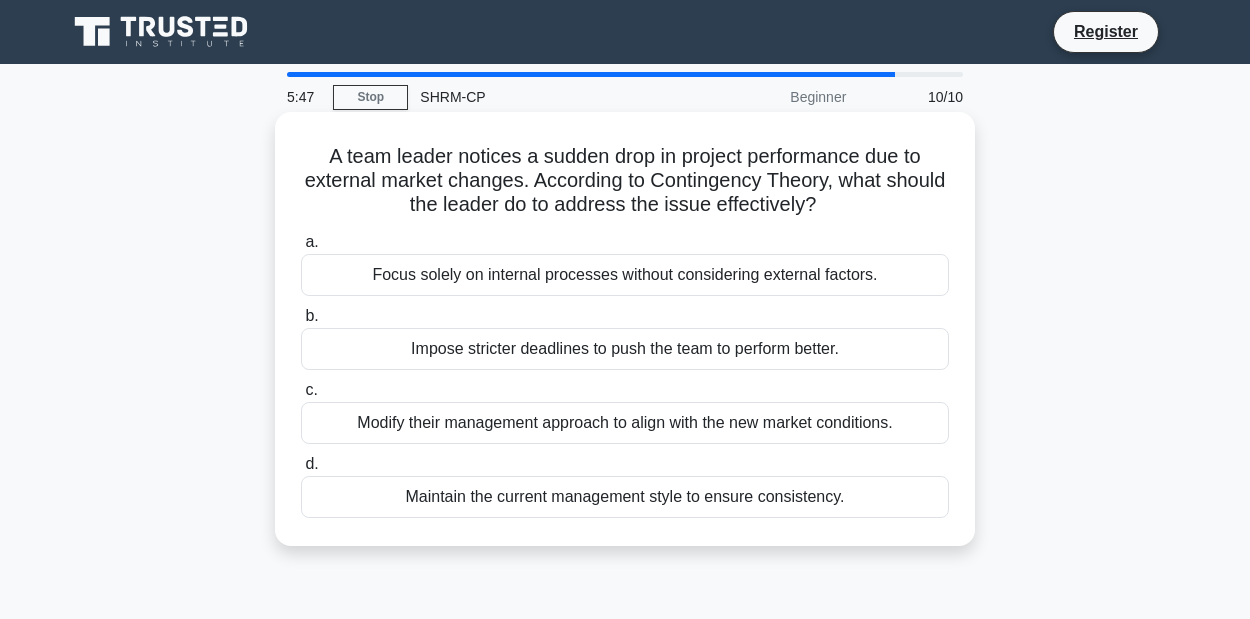 click on "a.
Focus solely on internal processes without considering external factors.
b.
Impose stricter deadlines to push the team to perform better.
c. d." at bounding box center (625, 374) 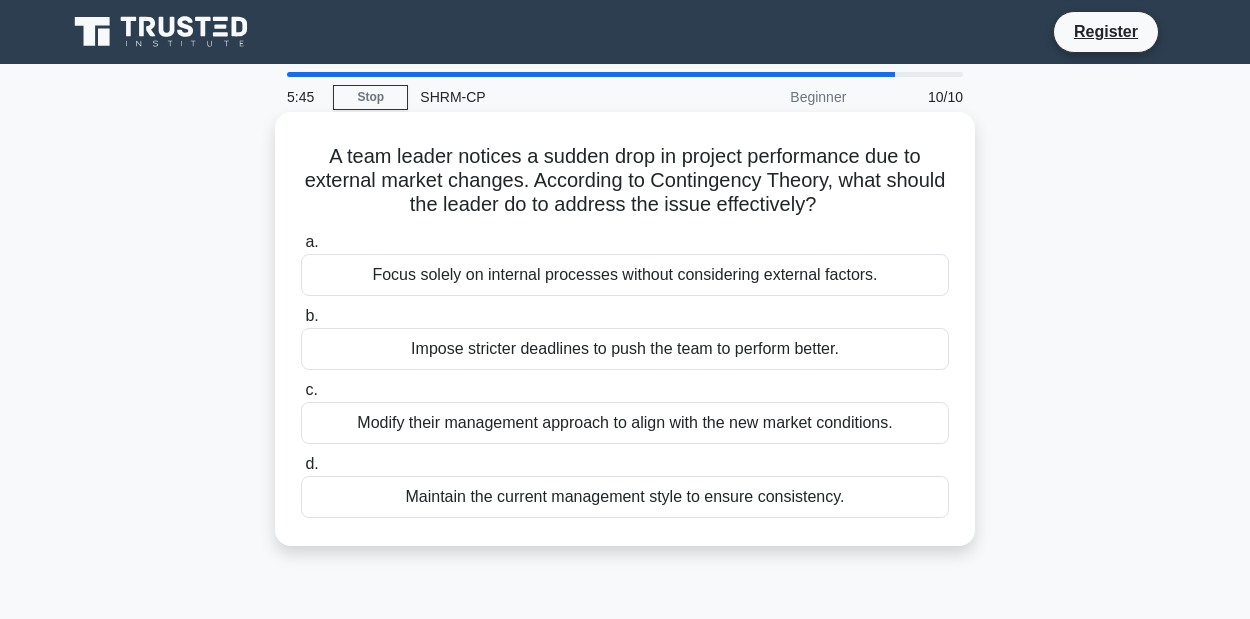 click on "Modify their management approach to align with the new market conditions." at bounding box center [625, 423] 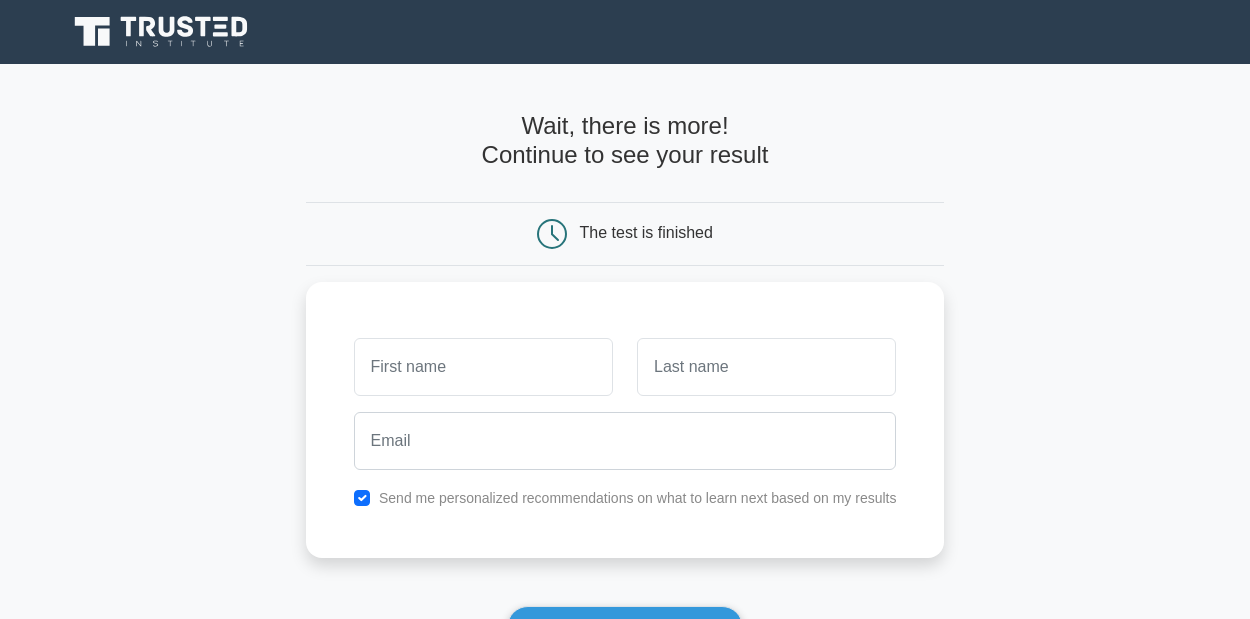 scroll, scrollTop: 0, scrollLeft: 0, axis: both 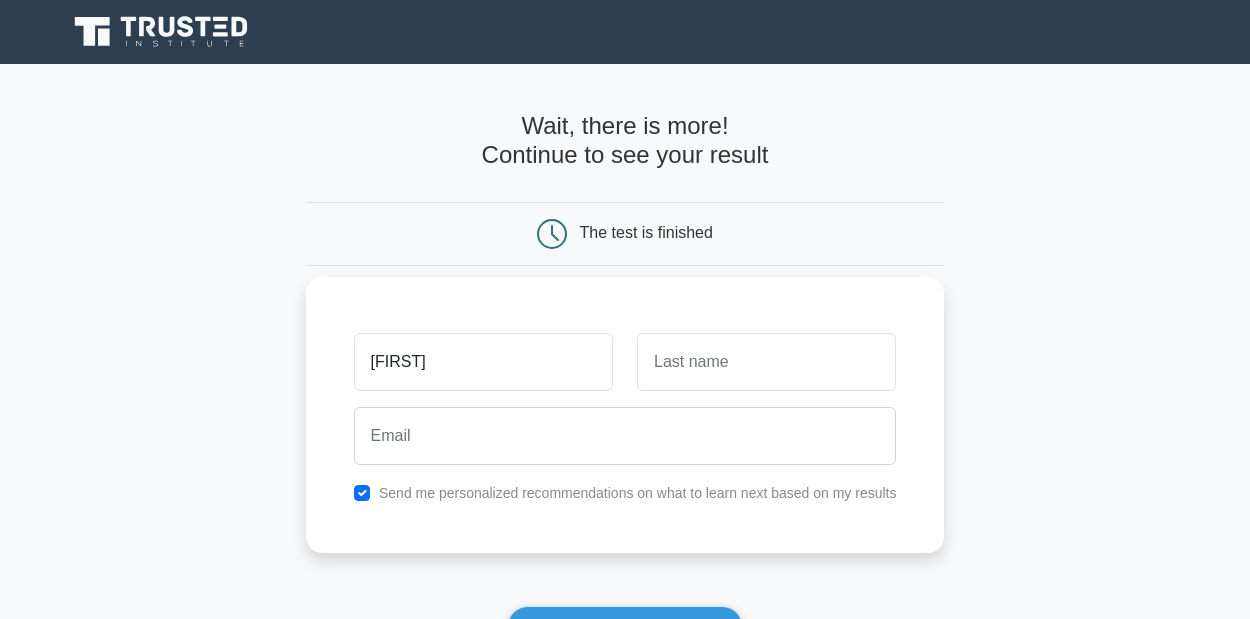 type on "[FIRST]" 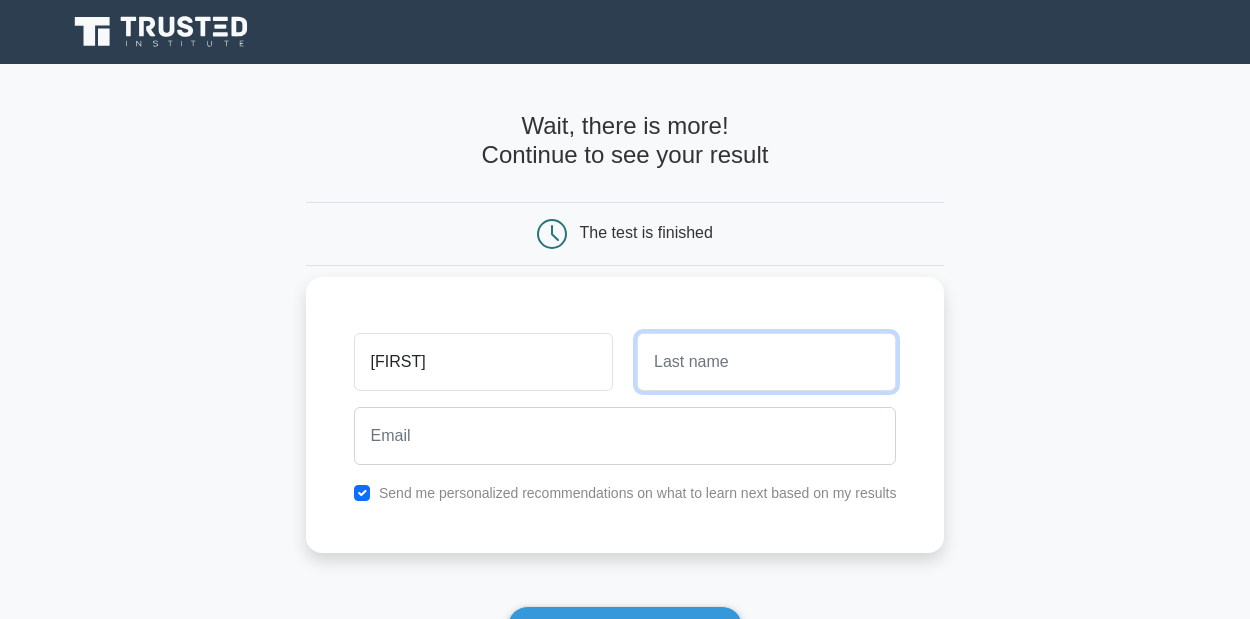 click at bounding box center [766, 362] 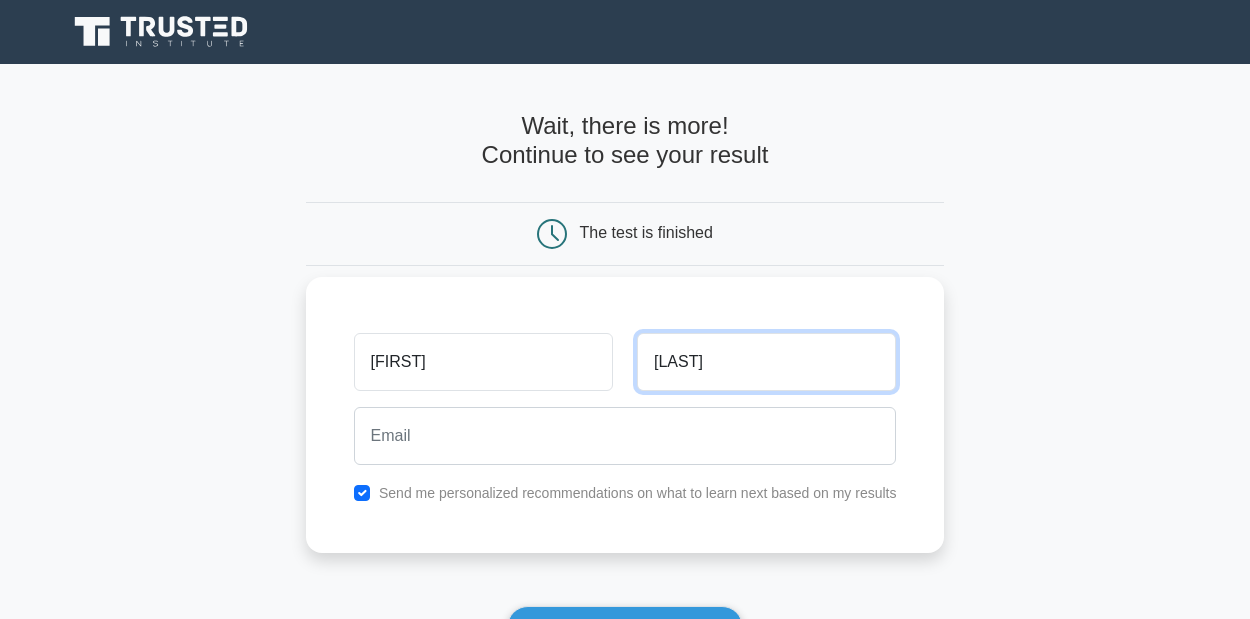 type on "Jammeh" 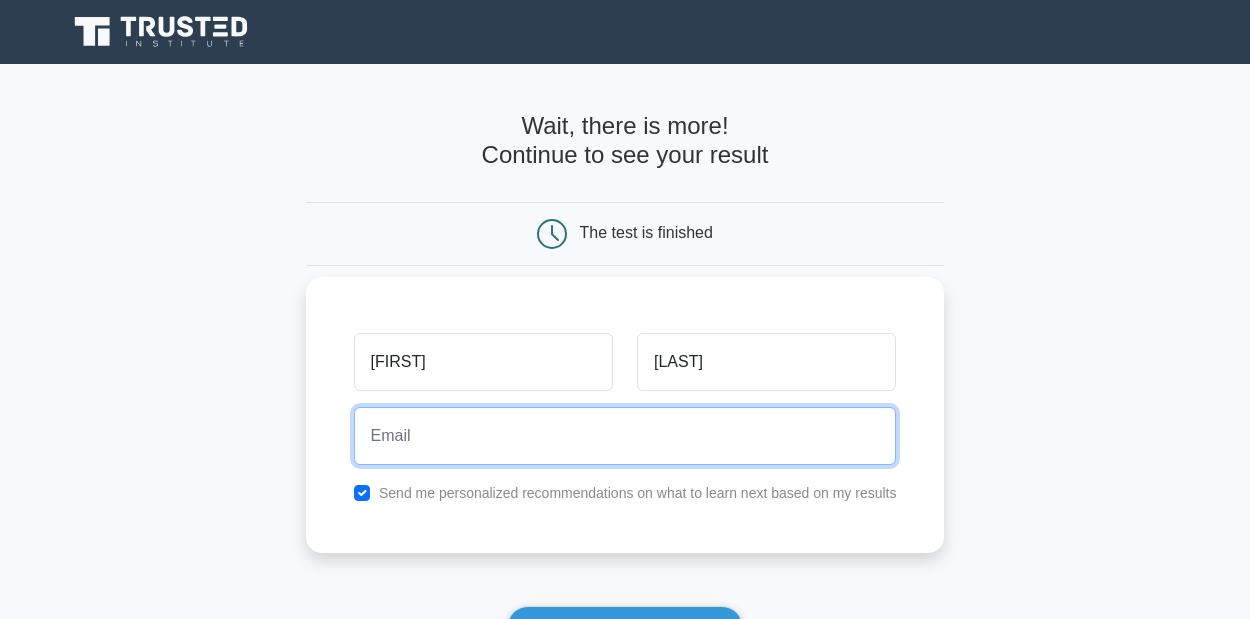 click at bounding box center (625, 436) 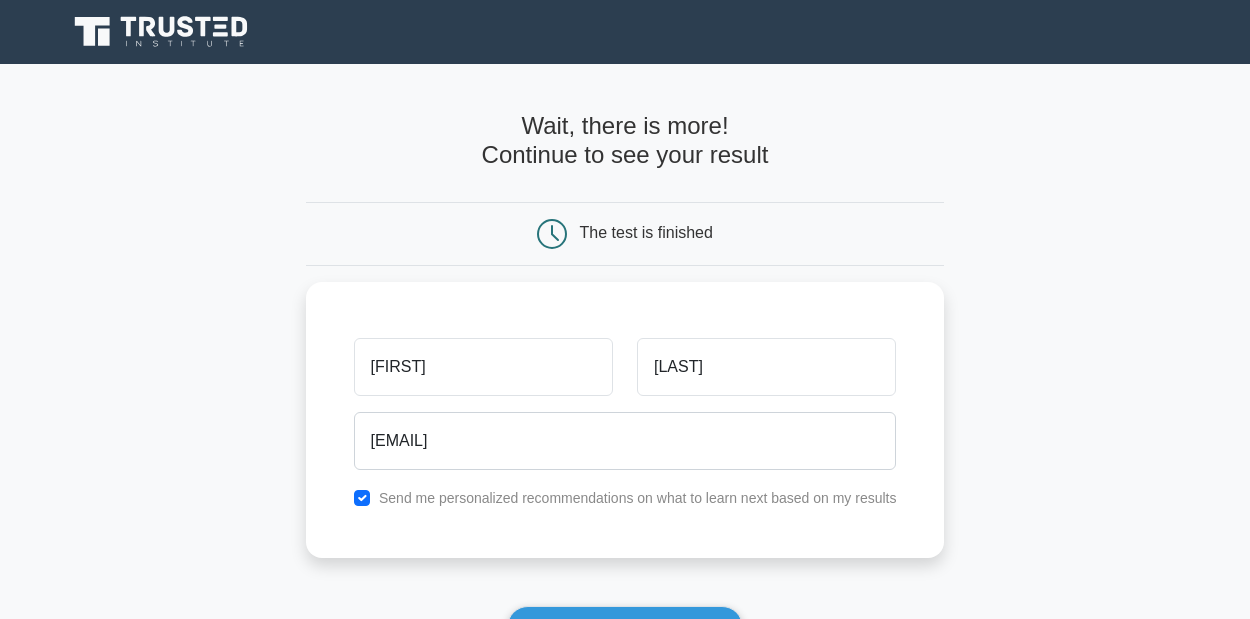 click on "Wait, there is more! Continue to see your result
The test is finished
Ebrima Jammeh" at bounding box center (625, 424) 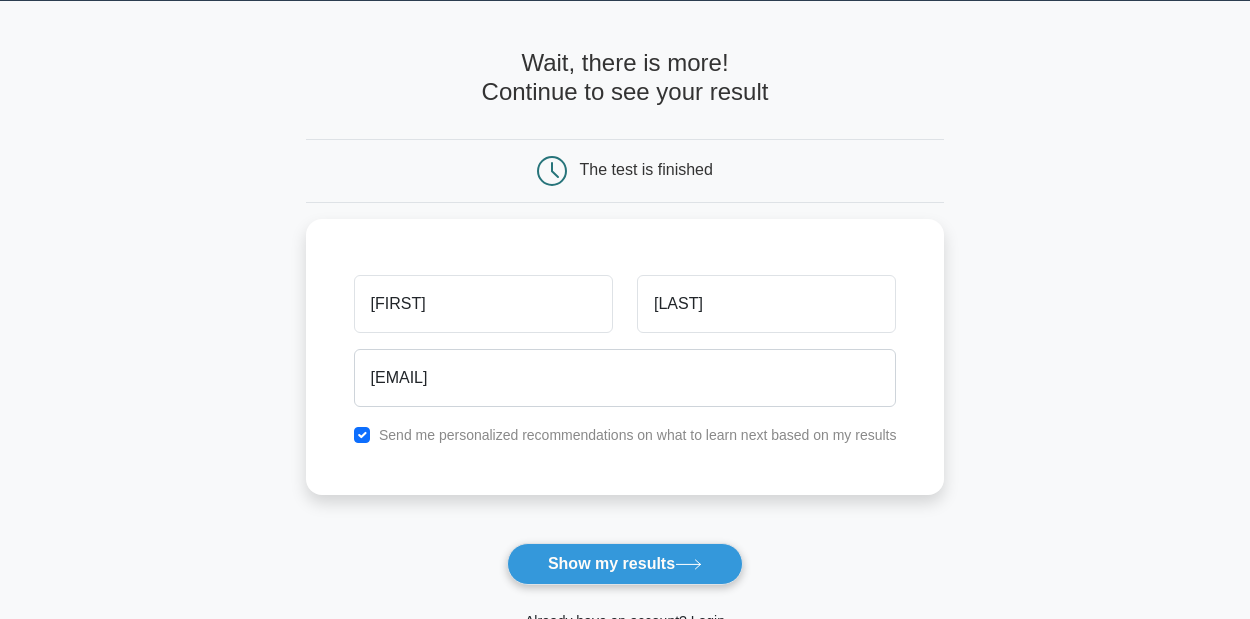 scroll, scrollTop: 80, scrollLeft: 0, axis: vertical 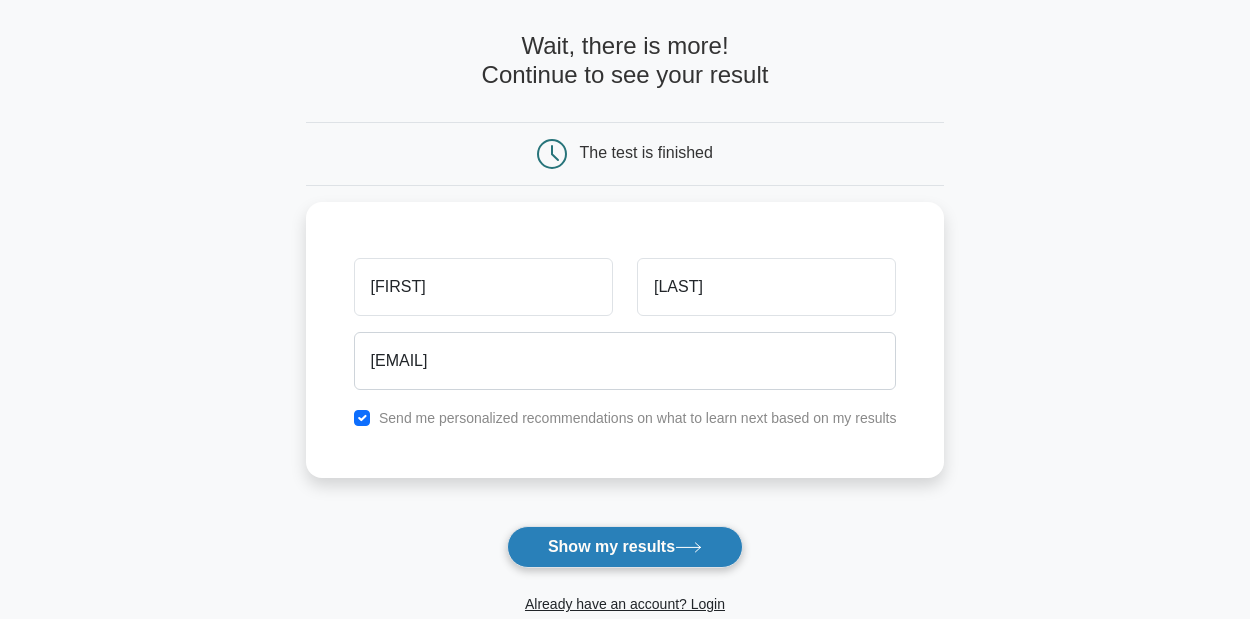 click on "Show my results" at bounding box center [625, 547] 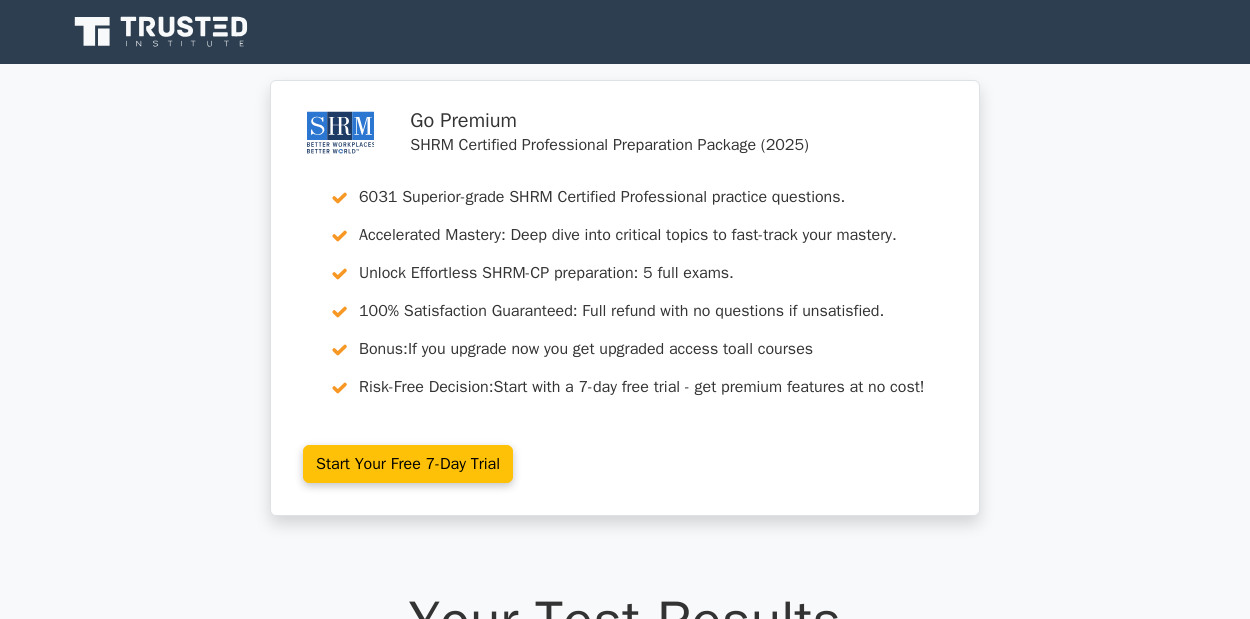 scroll, scrollTop: 0, scrollLeft: 0, axis: both 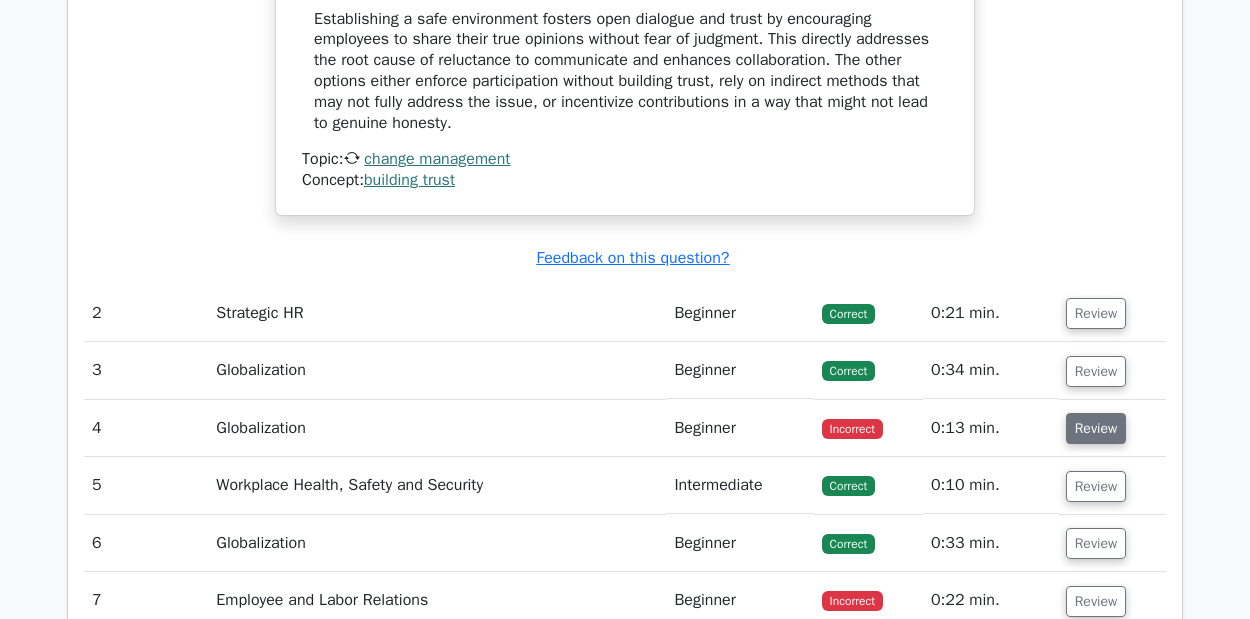 click on "Review" at bounding box center [1096, 428] 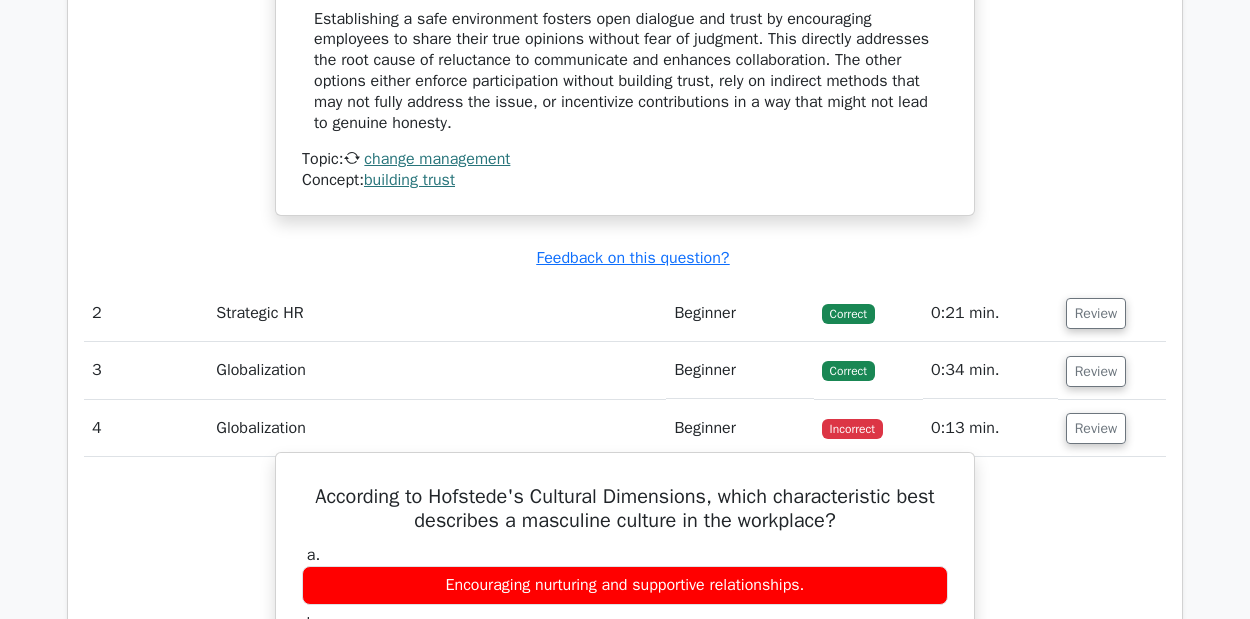 type 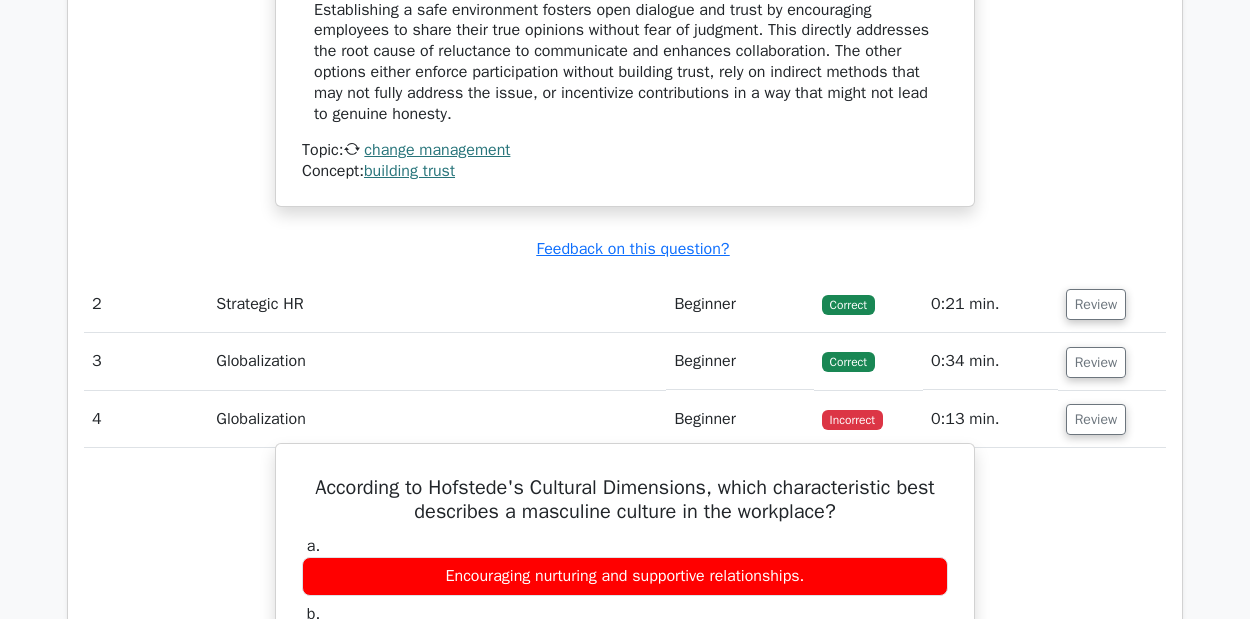 scroll, scrollTop: 2240, scrollLeft: 0, axis: vertical 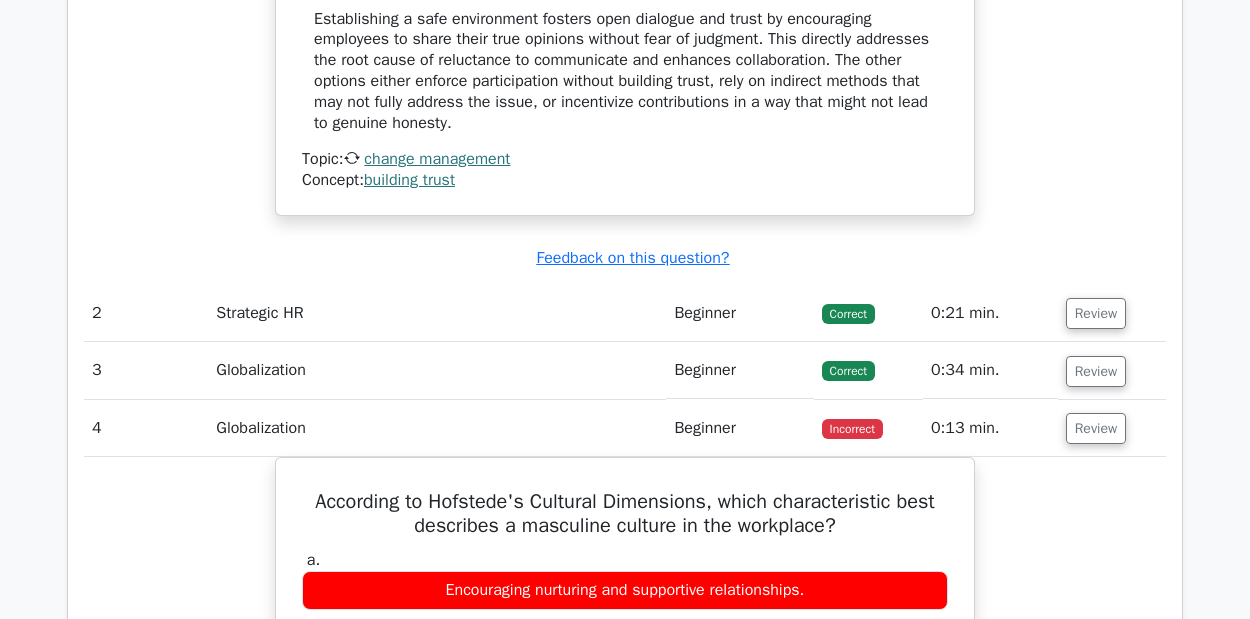 click on "According to Hofstede's Cultural Dimensions, which characteristic best describes a masculine culture in the workplace?
a.
Encouraging nurturing and supportive relationships.
b.
c." at bounding box center (625, 838) 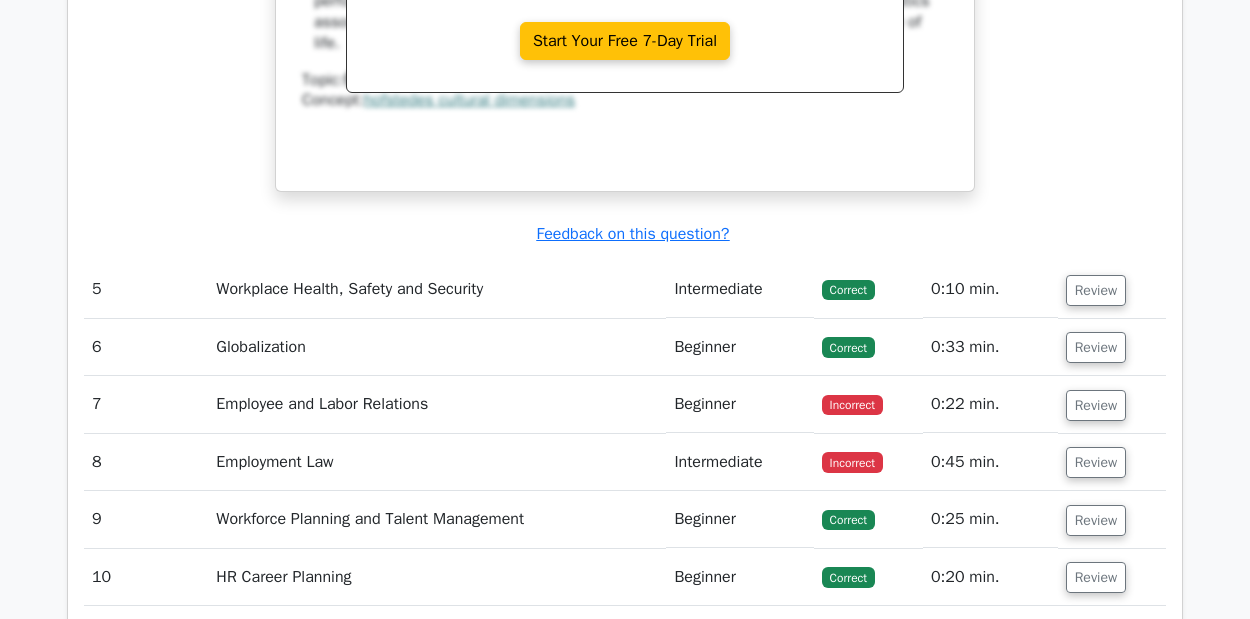 scroll, scrollTop: 3240, scrollLeft: 0, axis: vertical 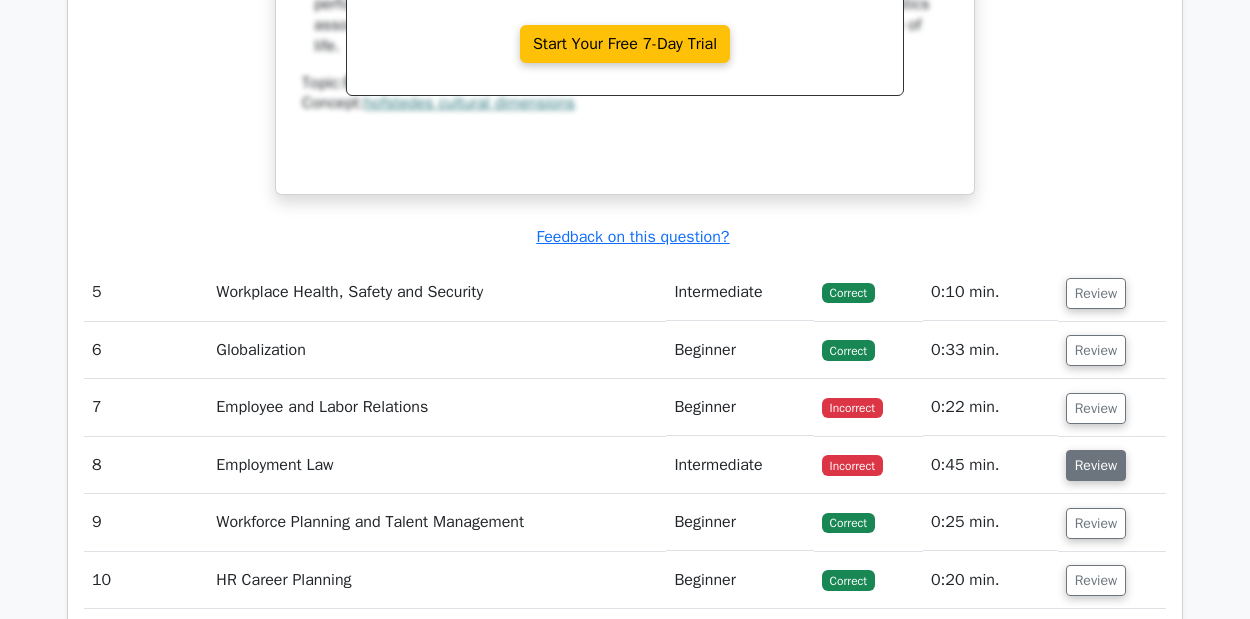 click on "Review" at bounding box center (1096, 465) 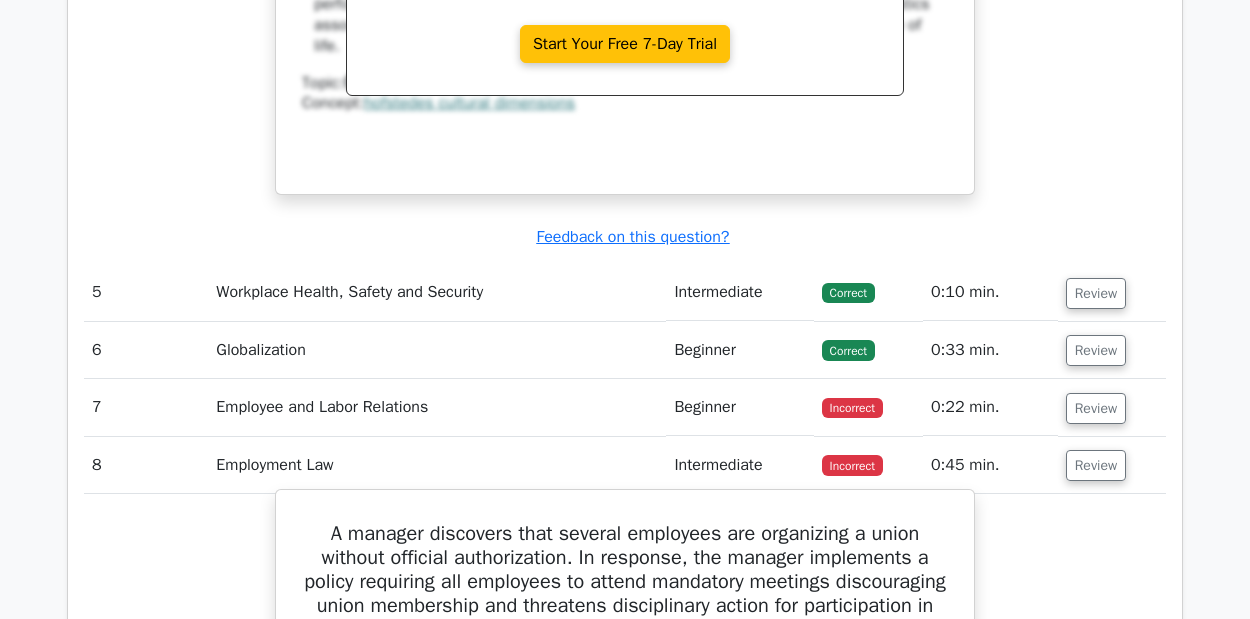type 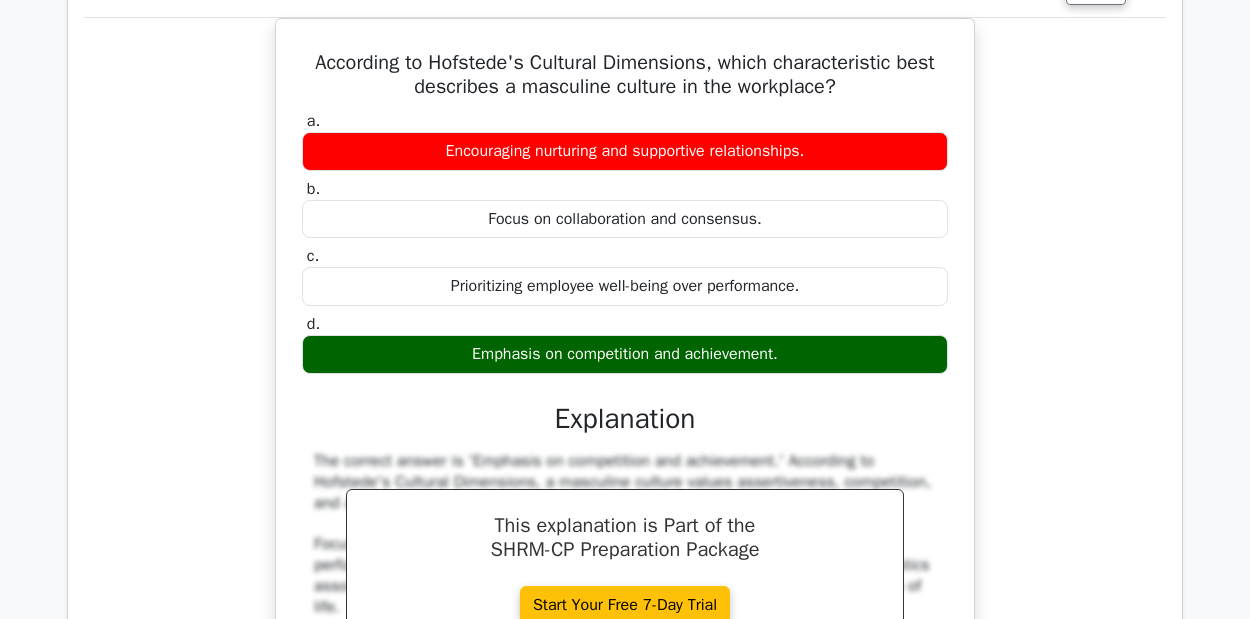 scroll, scrollTop: 2680, scrollLeft: 0, axis: vertical 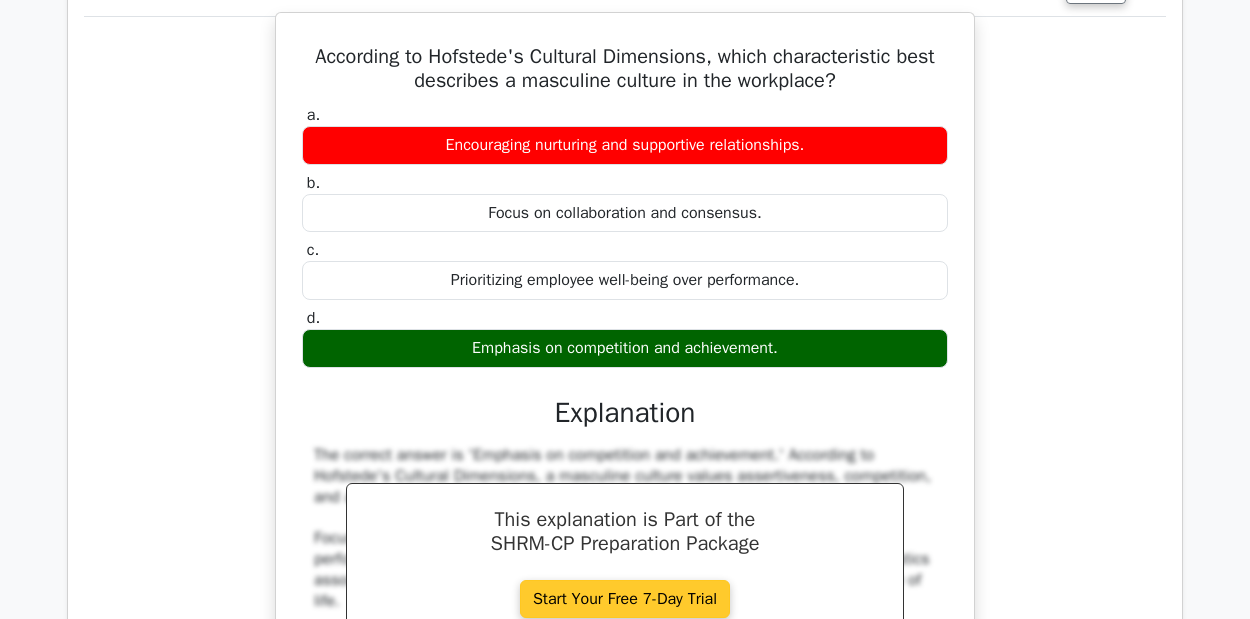 click on "Start Your Free 7-Day Trial" at bounding box center (625, 599) 